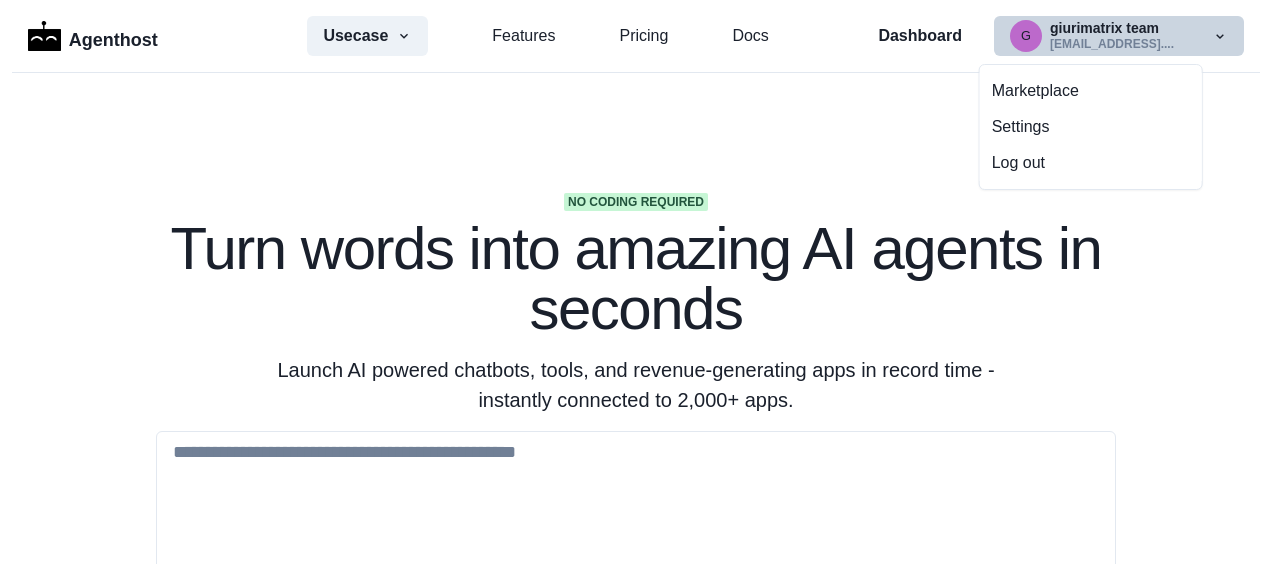 scroll, scrollTop: 0, scrollLeft: 0, axis: both 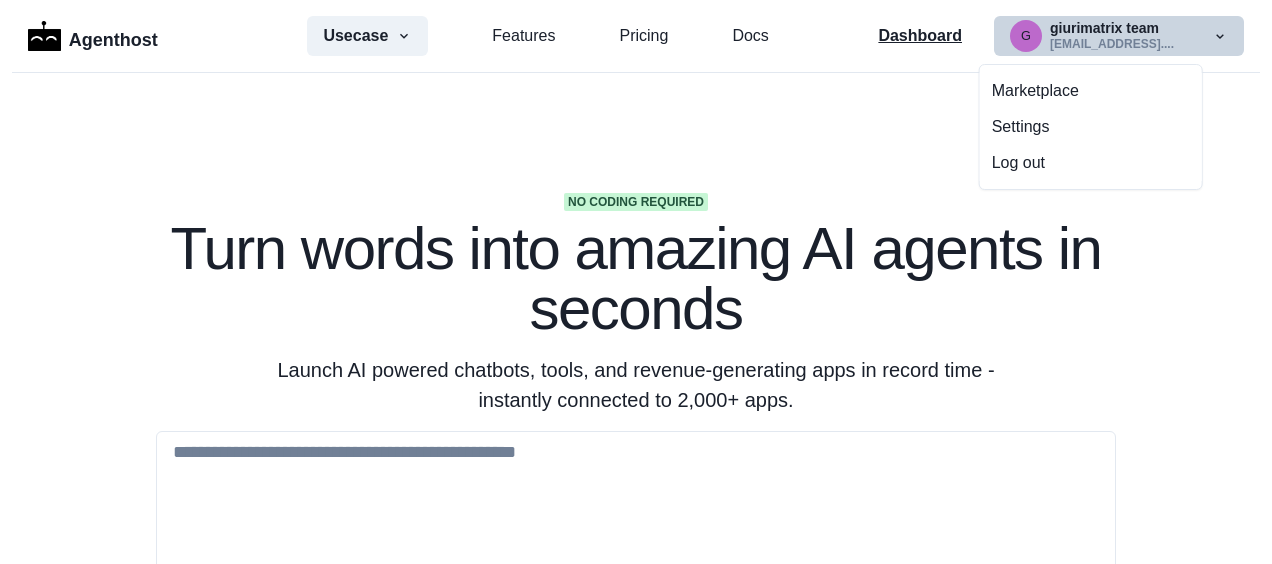drag, startPoint x: 0, startPoint y: 0, endPoint x: 901, endPoint y: 42, distance: 901.9784 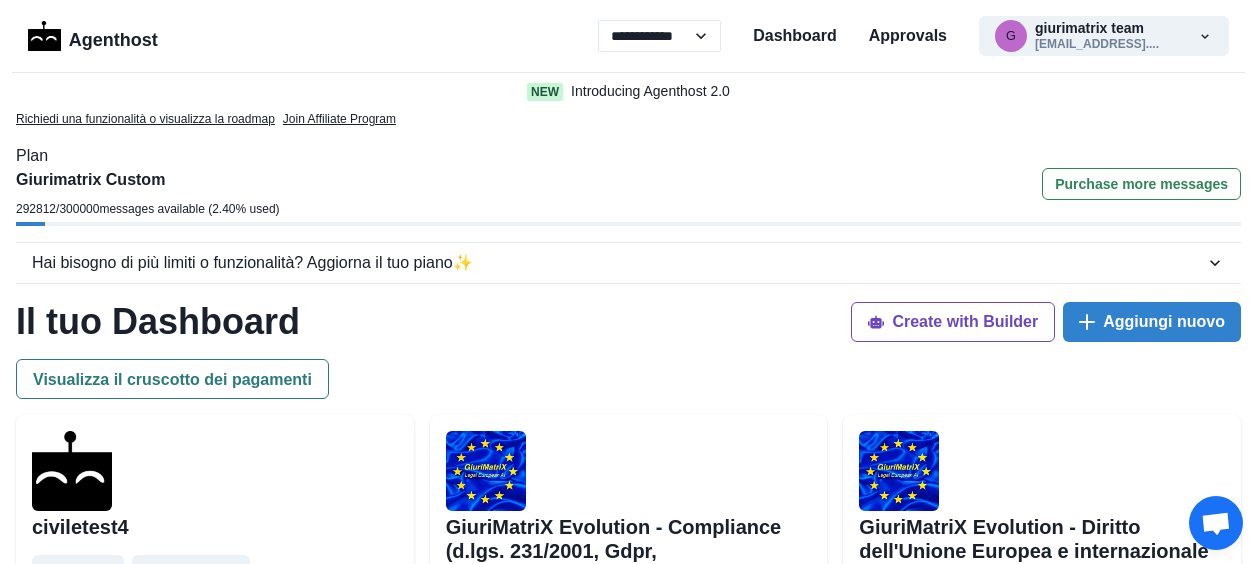 select on "**" 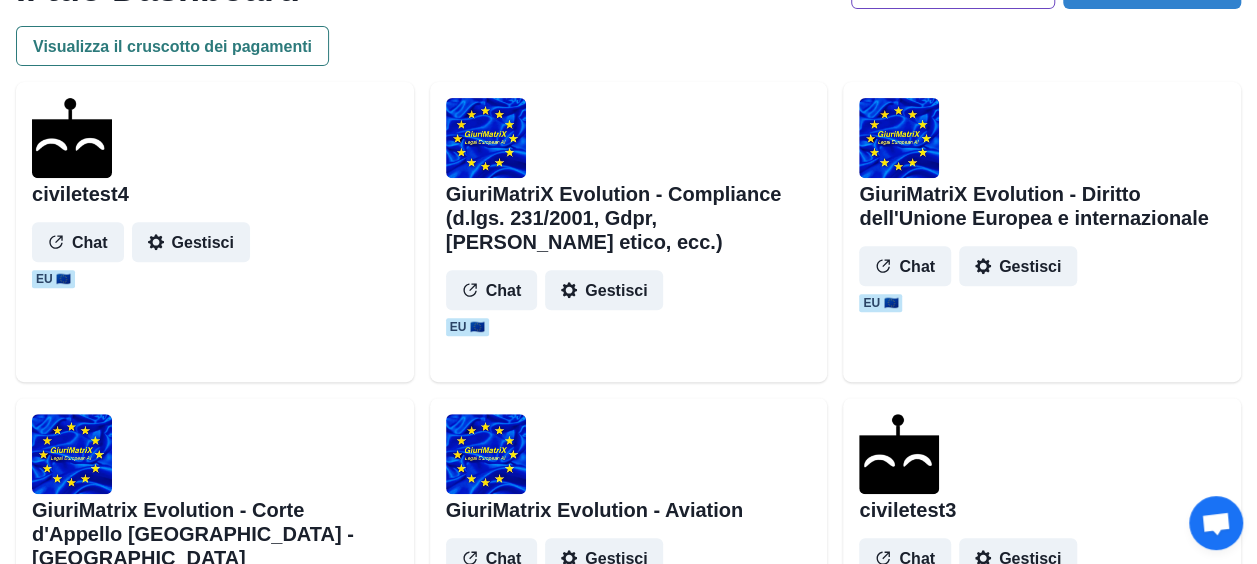 scroll, scrollTop: 0, scrollLeft: 0, axis: both 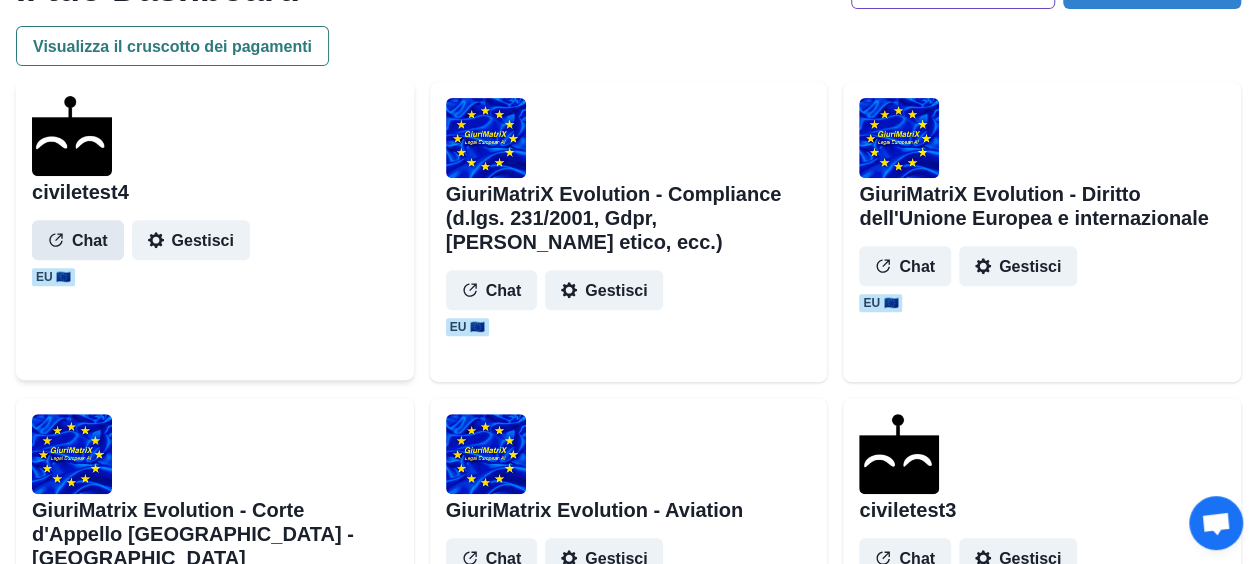 click on "Chat" at bounding box center (78, 240) 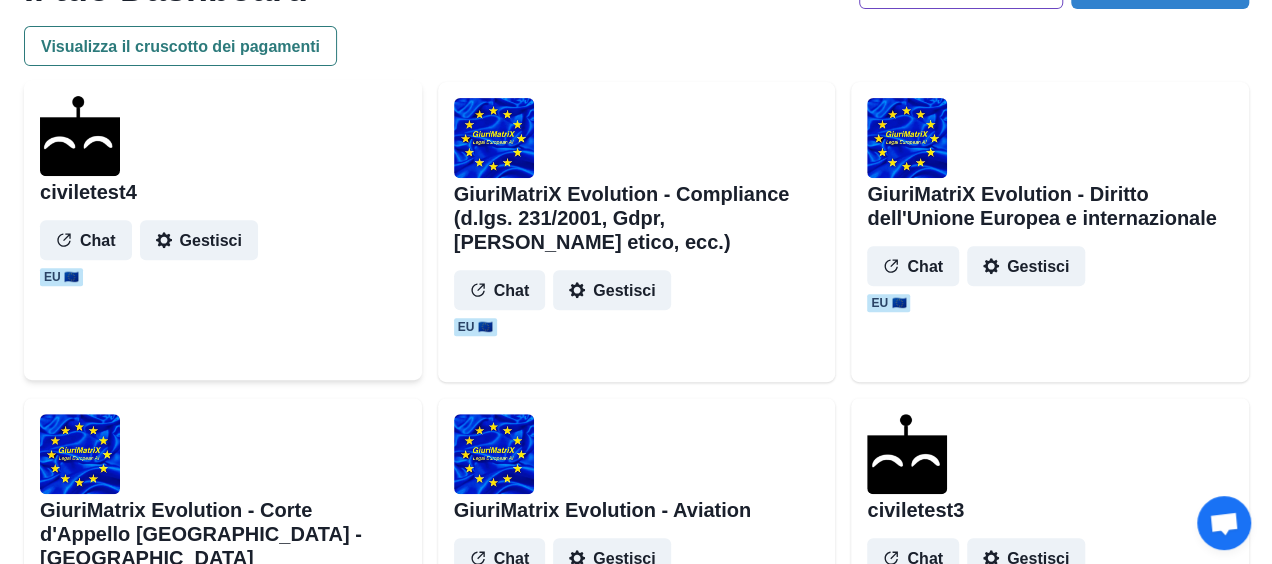 scroll, scrollTop: 0, scrollLeft: 0, axis: both 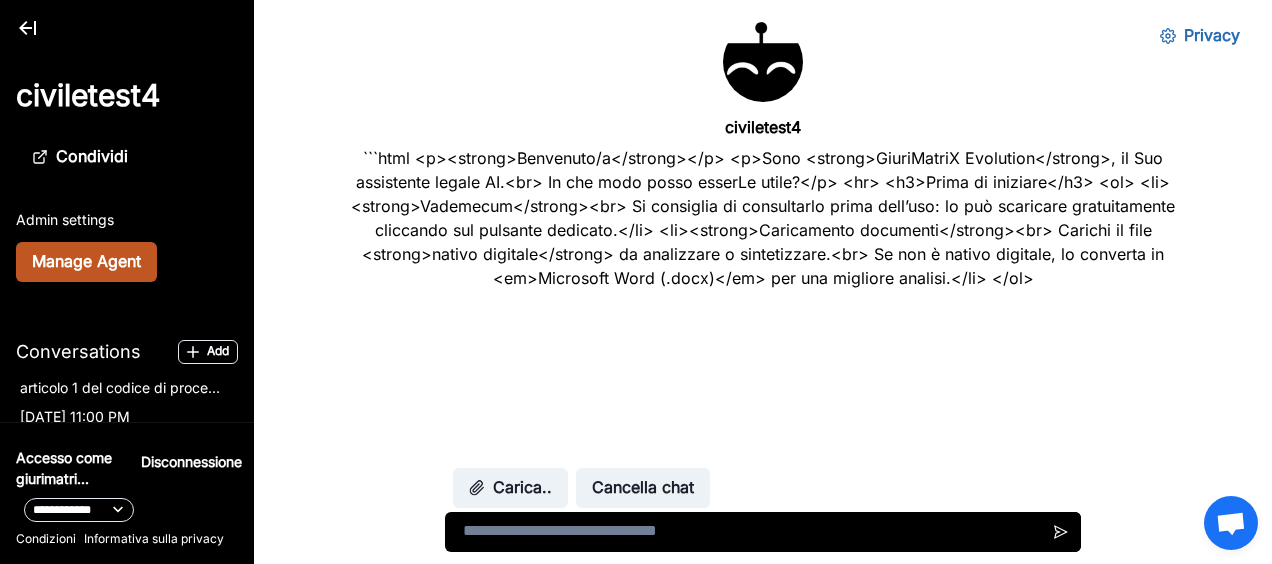 click on "Manage Agent" at bounding box center [86, 262] 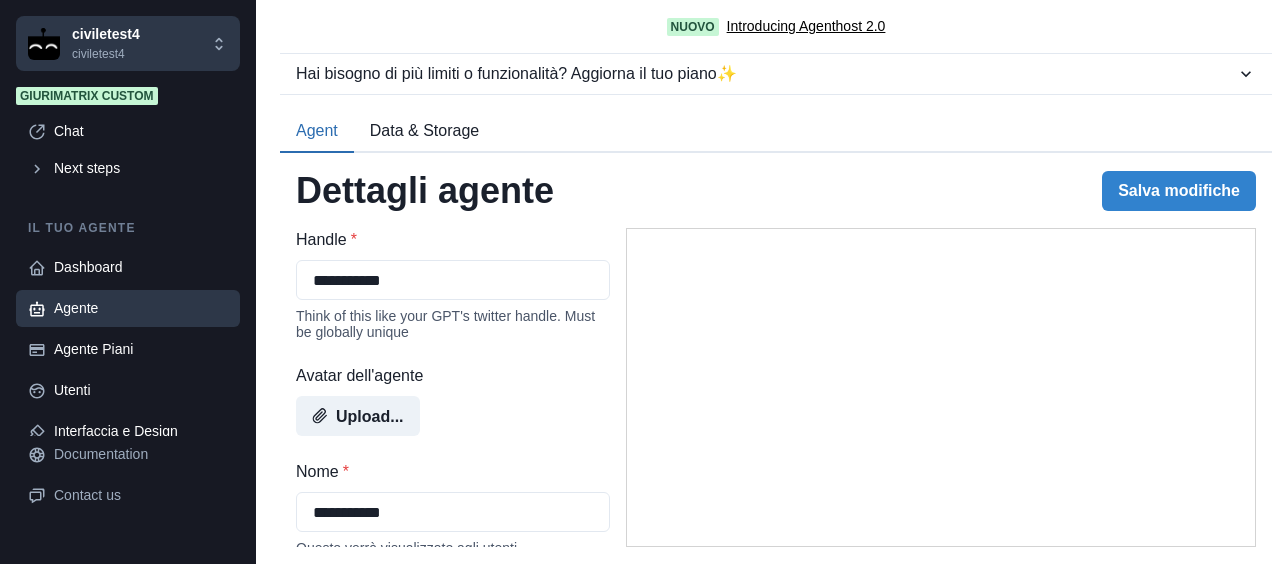 select on "********" 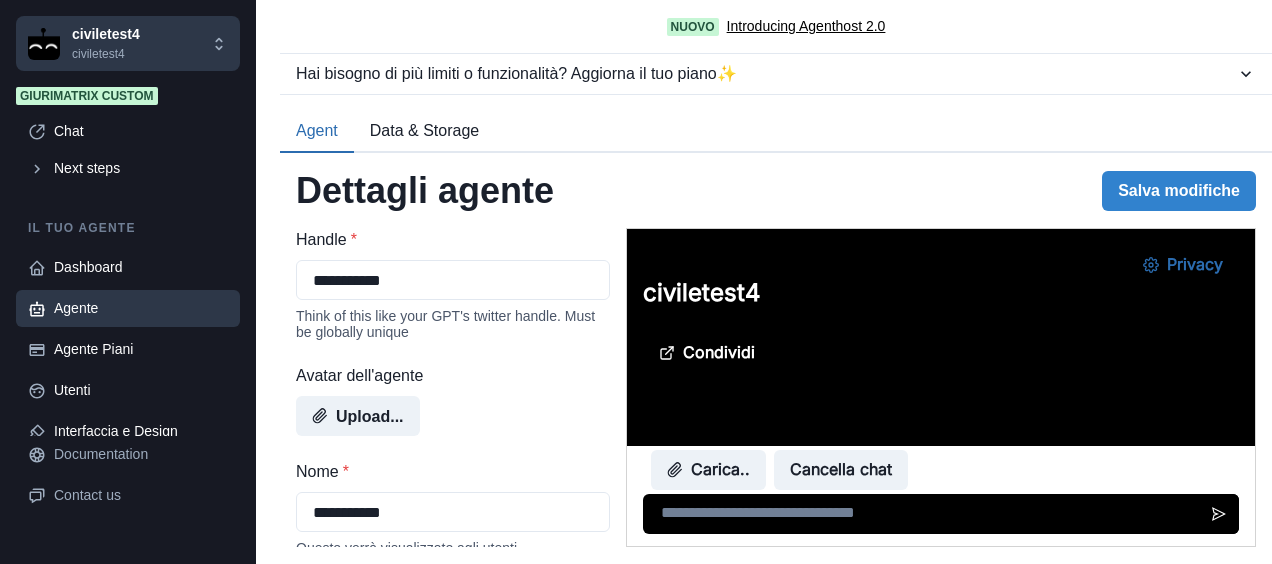 scroll, scrollTop: 0, scrollLeft: 0, axis: both 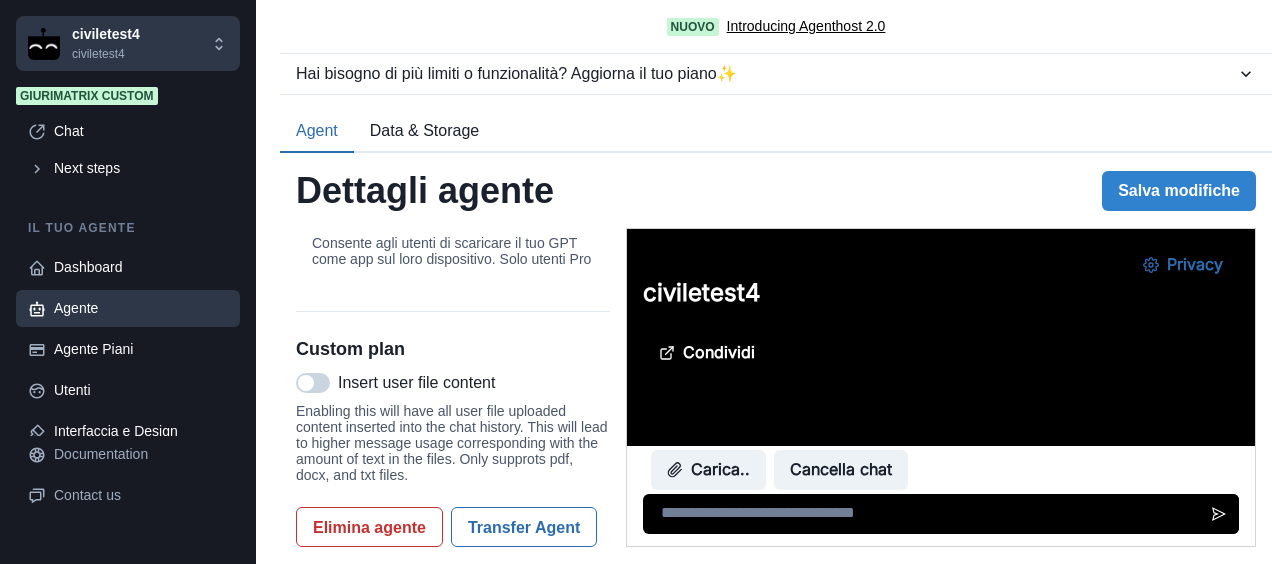 click at bounding box center (941, 514) 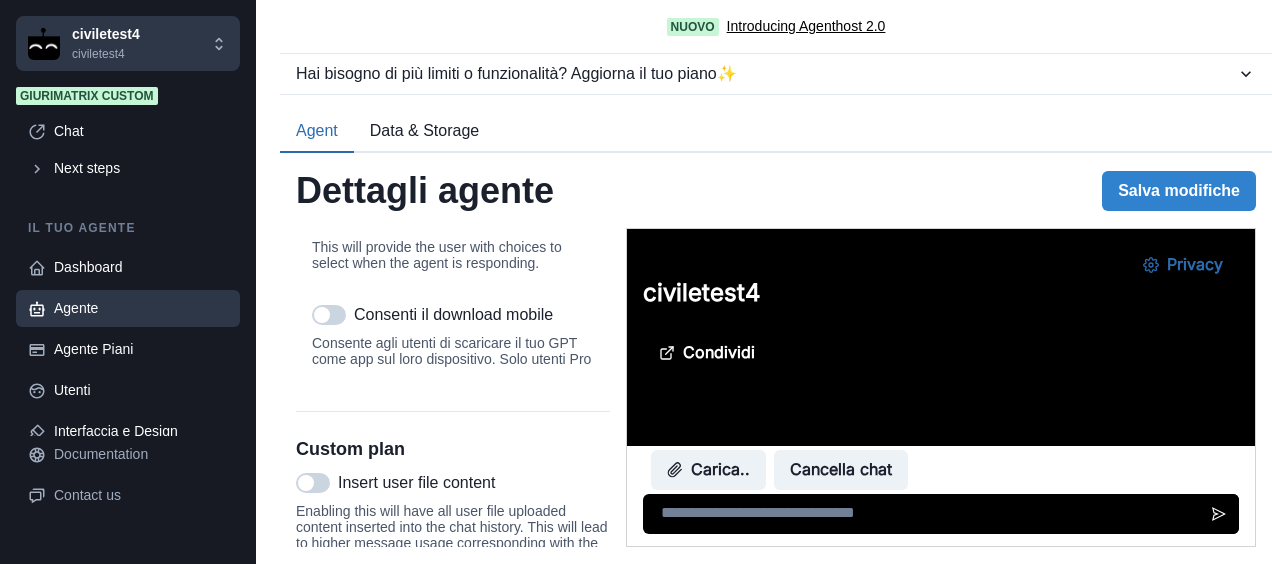 scroll, scrollTop: 3390, scrollLeft: 0, axis: vertical 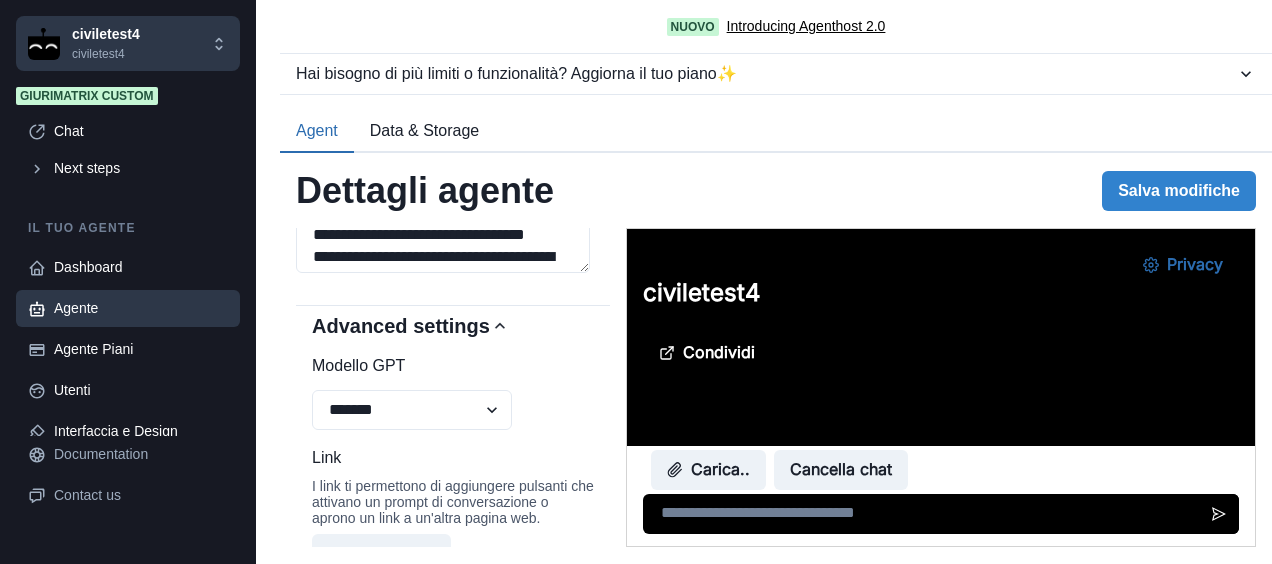 click at bounding box center [941, 514] 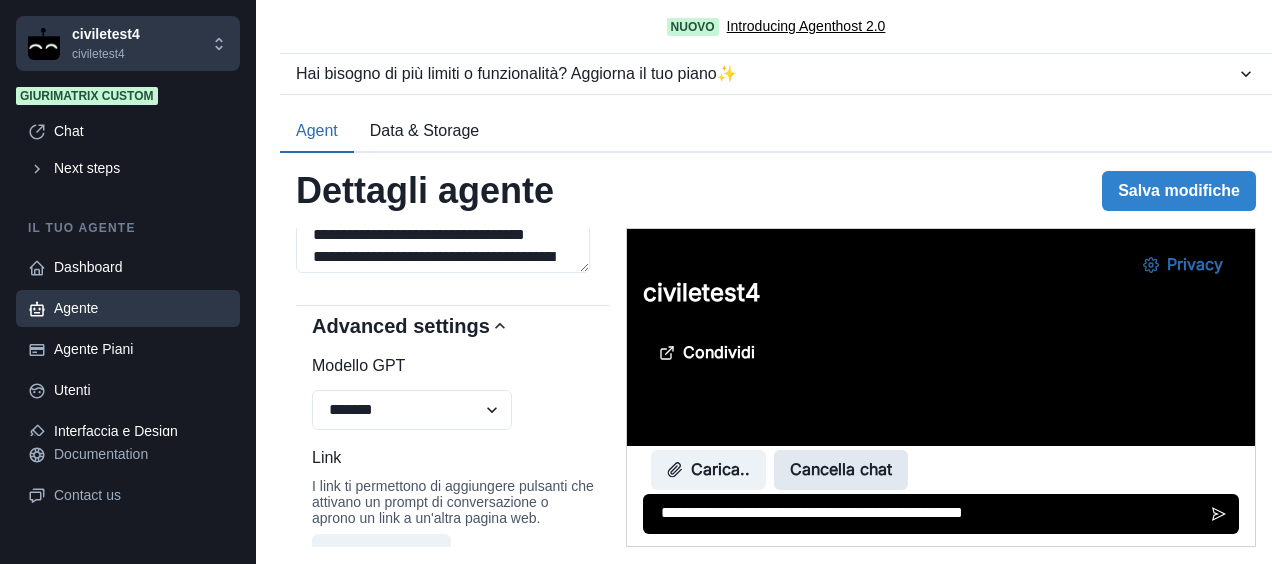 type on "**********" 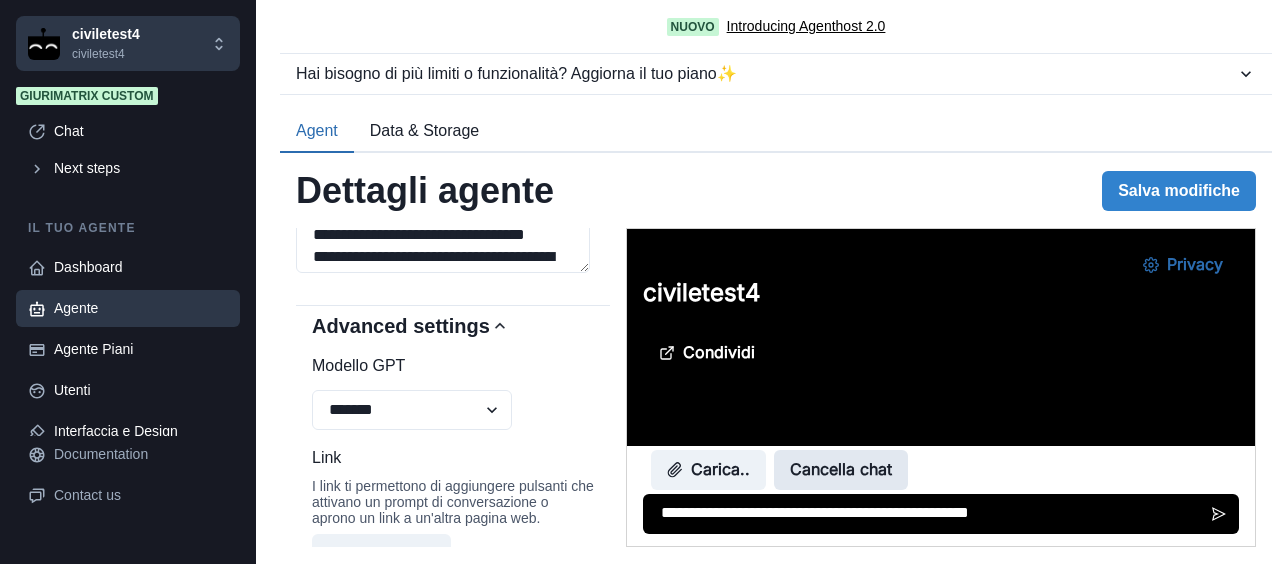 type 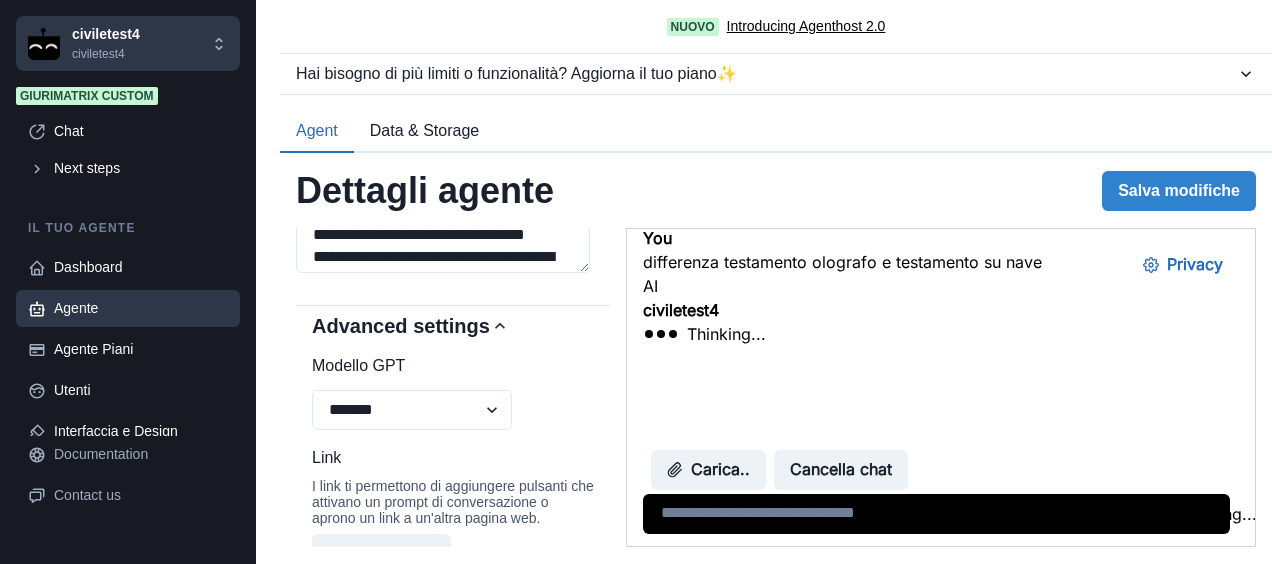 scroll, scrollTop: 1200, scrollLeft: 0, axis: vertical 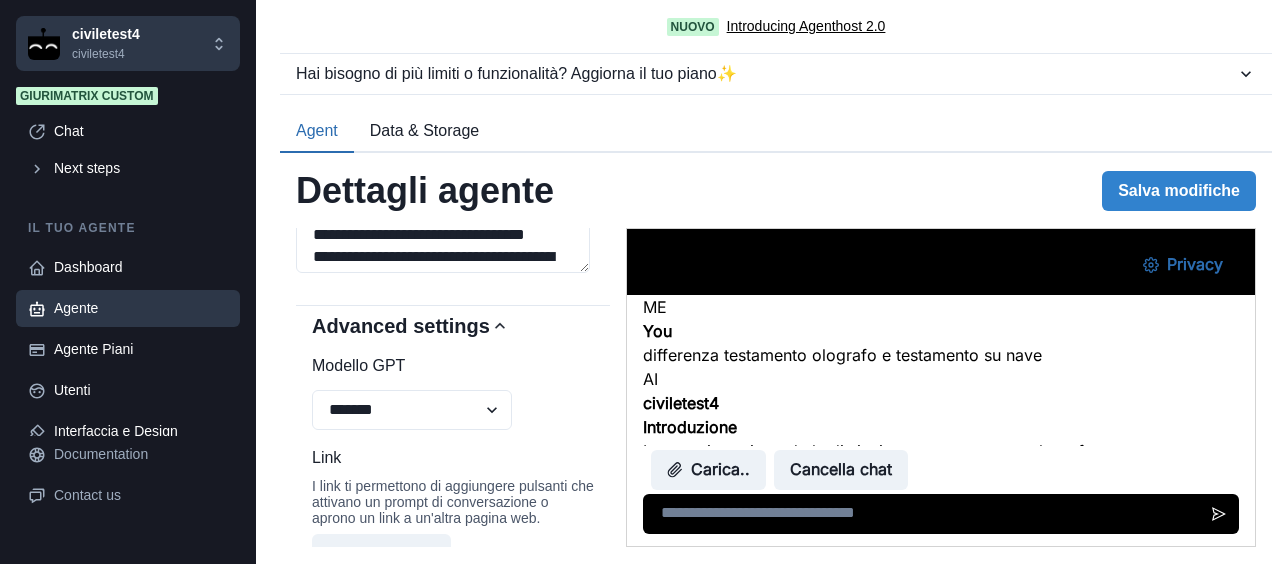 drag, startPoint x: 1113, startPoint y: 345, endPoint x: 1095, endPoint y: 352, distance: 19.313208 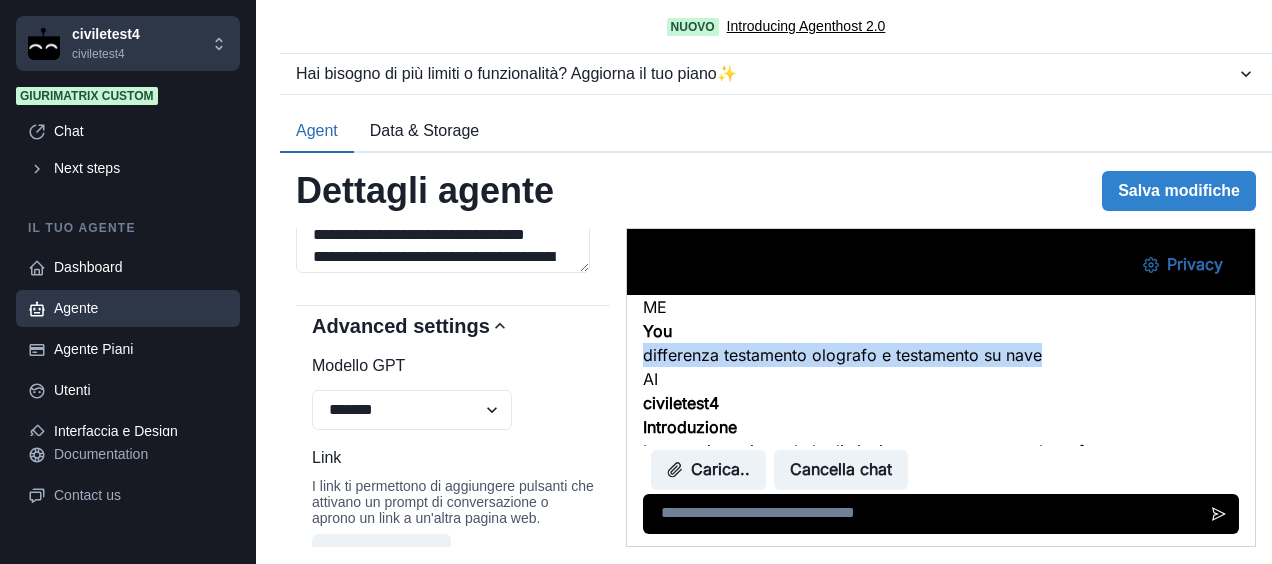 drag, startPoint x: 1125, startPoint y: 358, endPoint x: 727, endPoint y: 362, distance: 398.0201 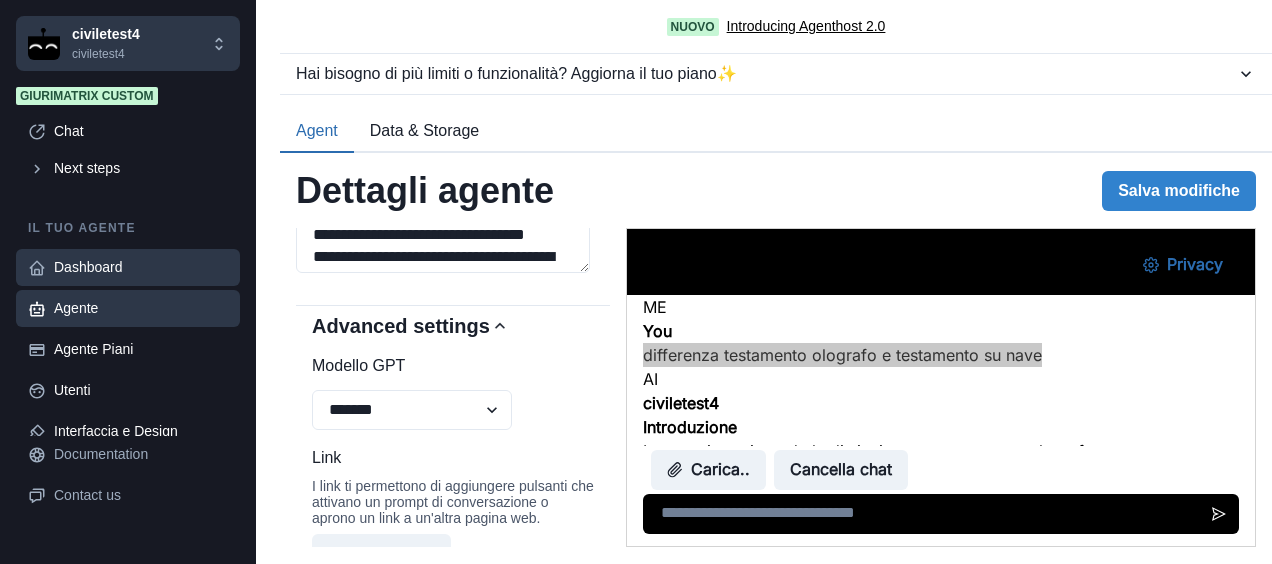 click on "Dashboard" at bounding box center [141, 267] 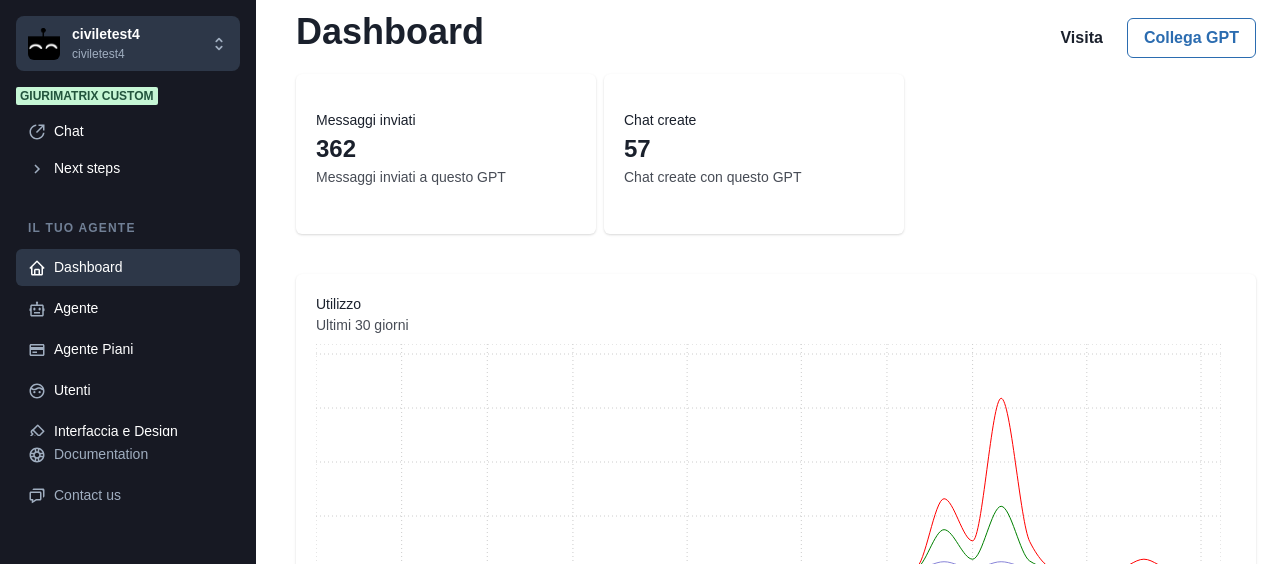 scroll, scrollTop: 333, scrollLeft: 0, axis: vertical 